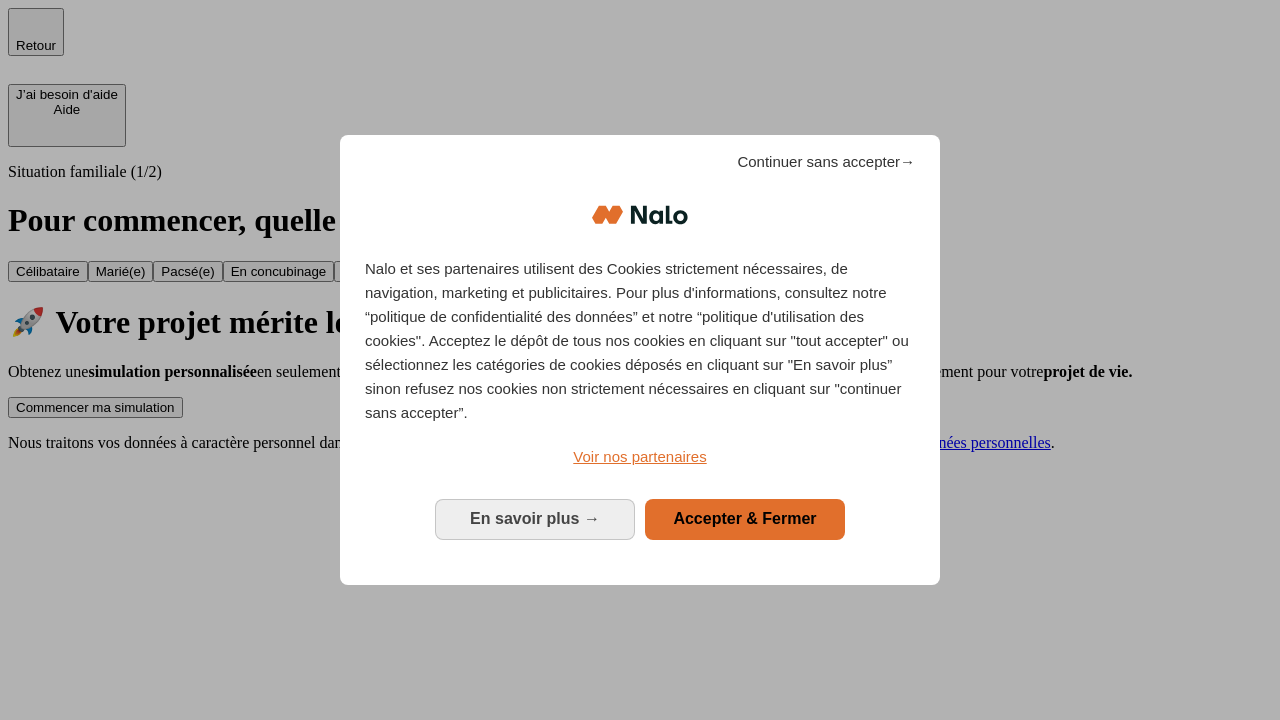 scroll, scrollTop: 0, scrollLeft: 0, axis: both 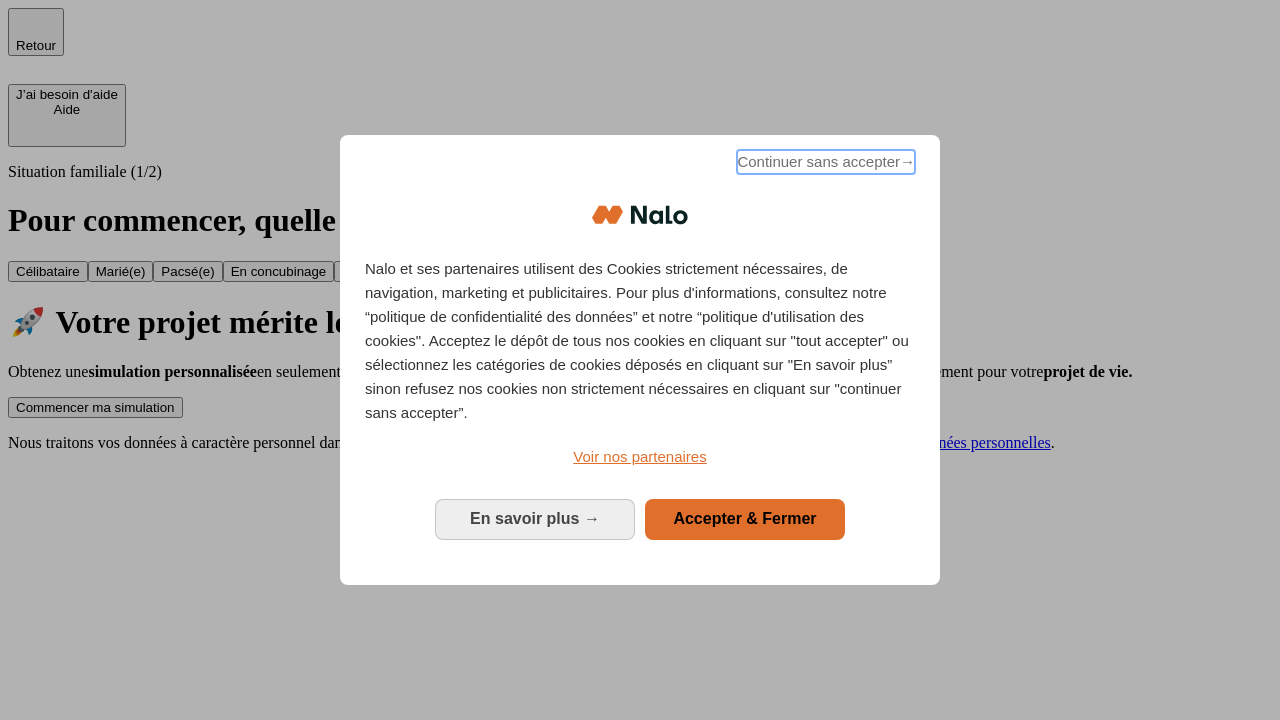 click on "Continuer sans accepter  →" at bounding box center (826, 162) 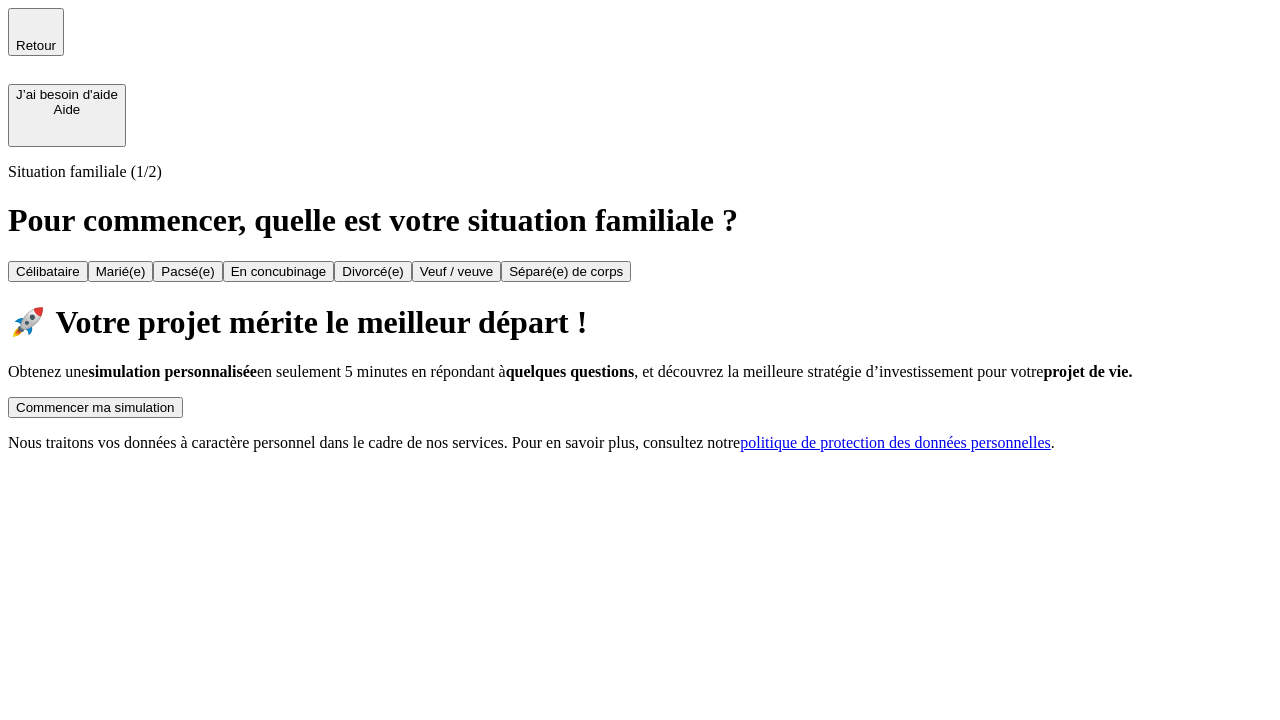 click on "Commencer ma simulation" at bounding box center [95, 407] 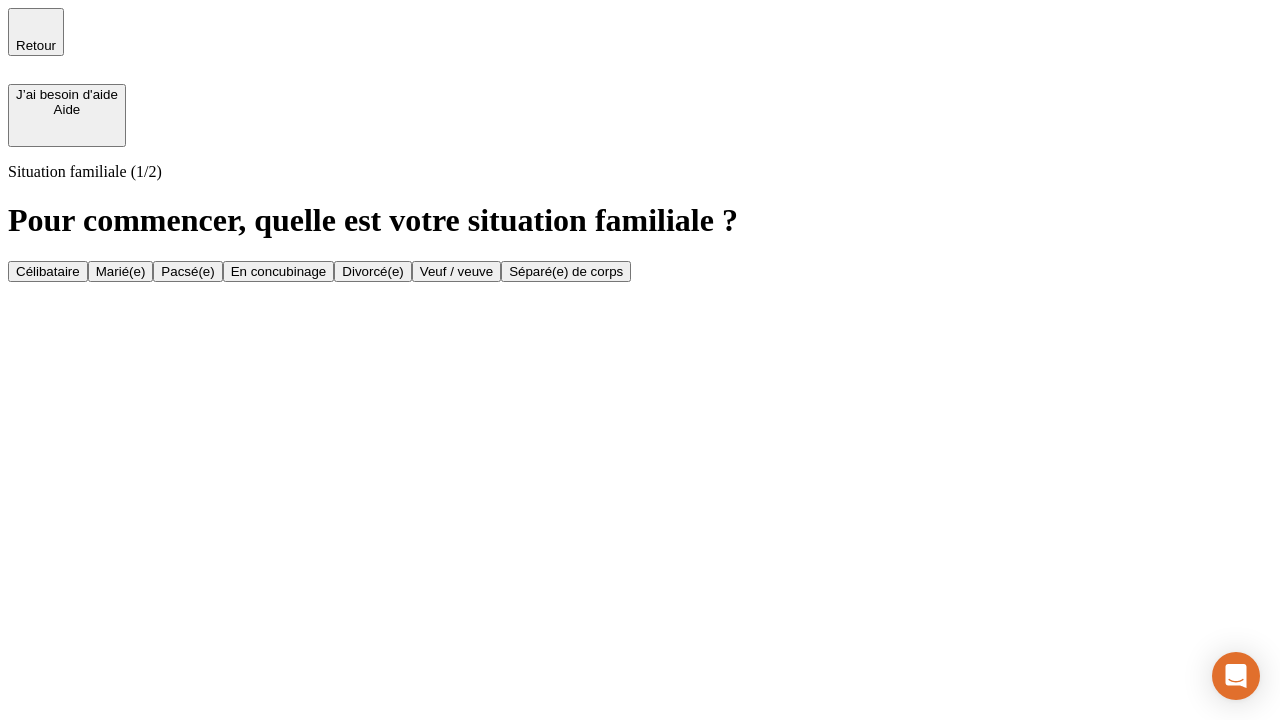 click on "Veuf / veuve" at bounding box center (456, 271) 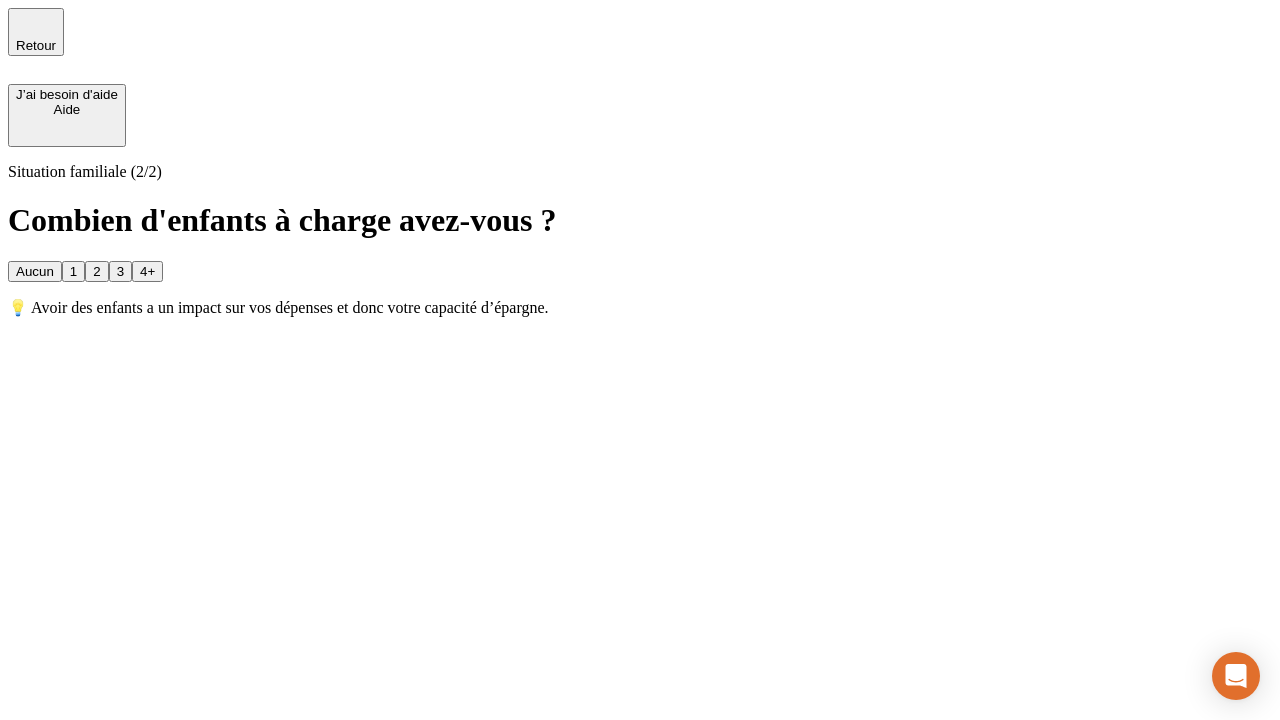 click on "Aucun" at bounding box center [35, 271] 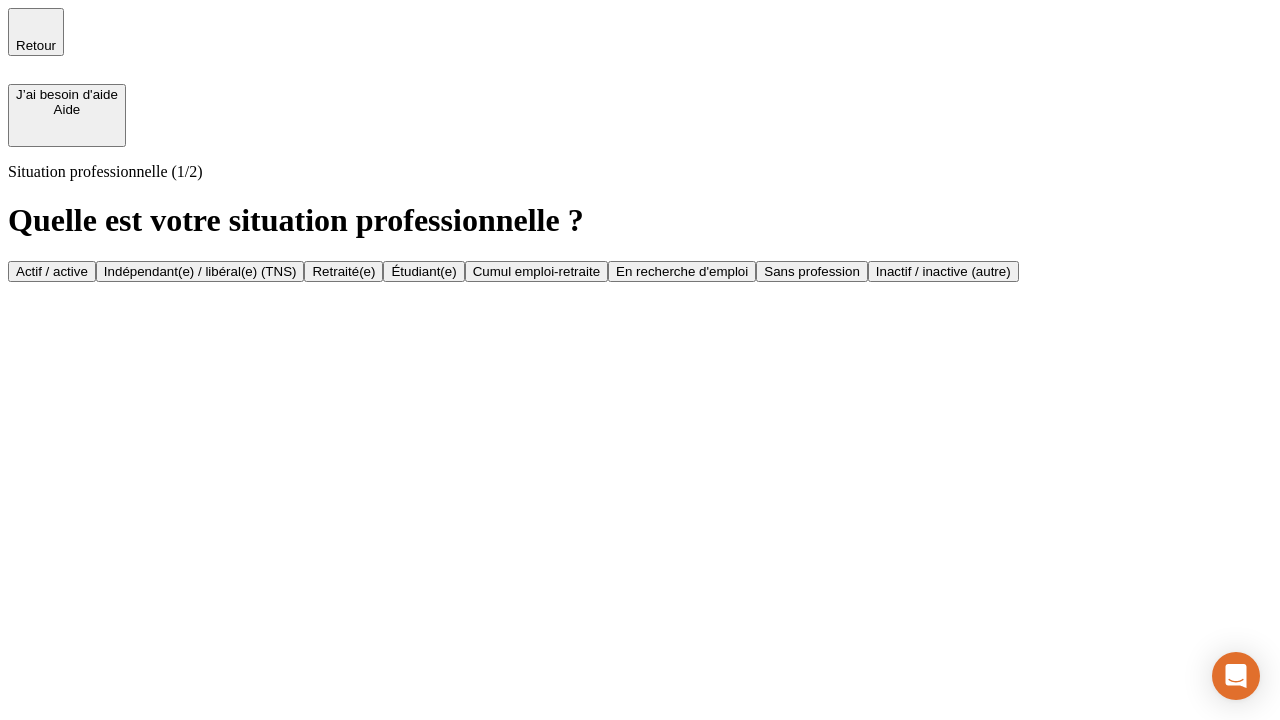 click on "Retraité(e)" at bounding box center (343, 271) 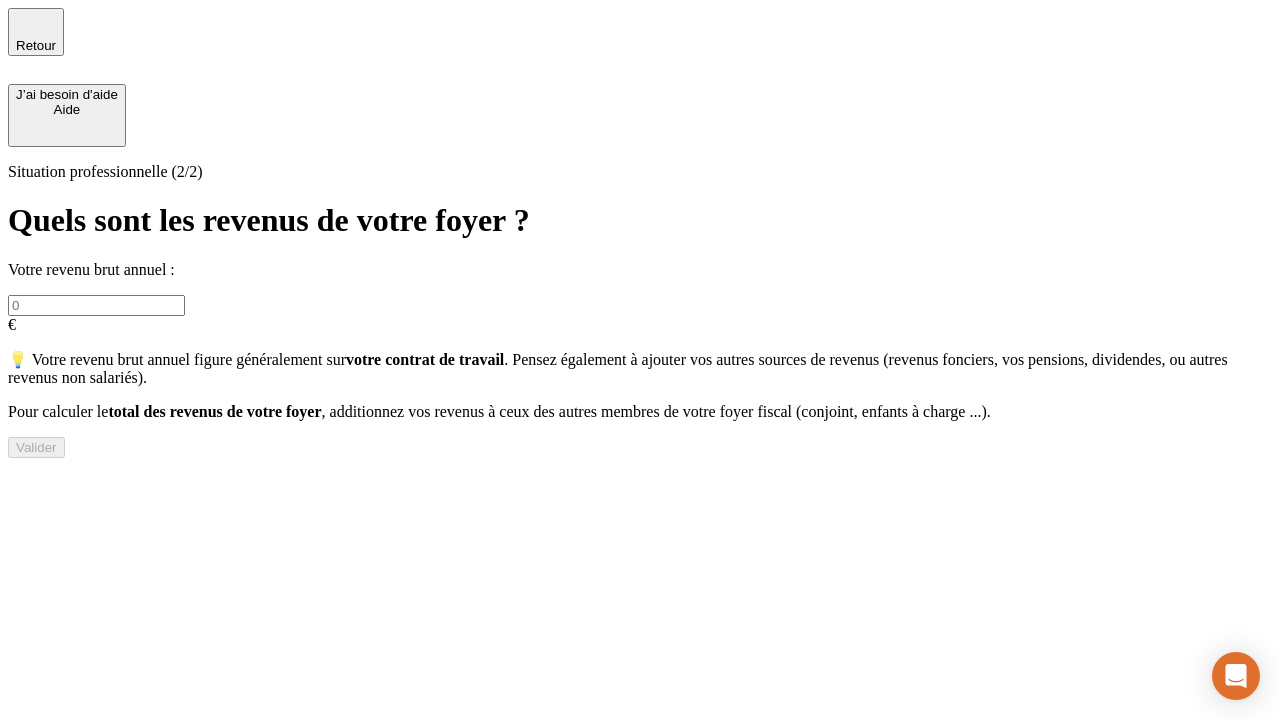 click at bounding box center (96, 305) 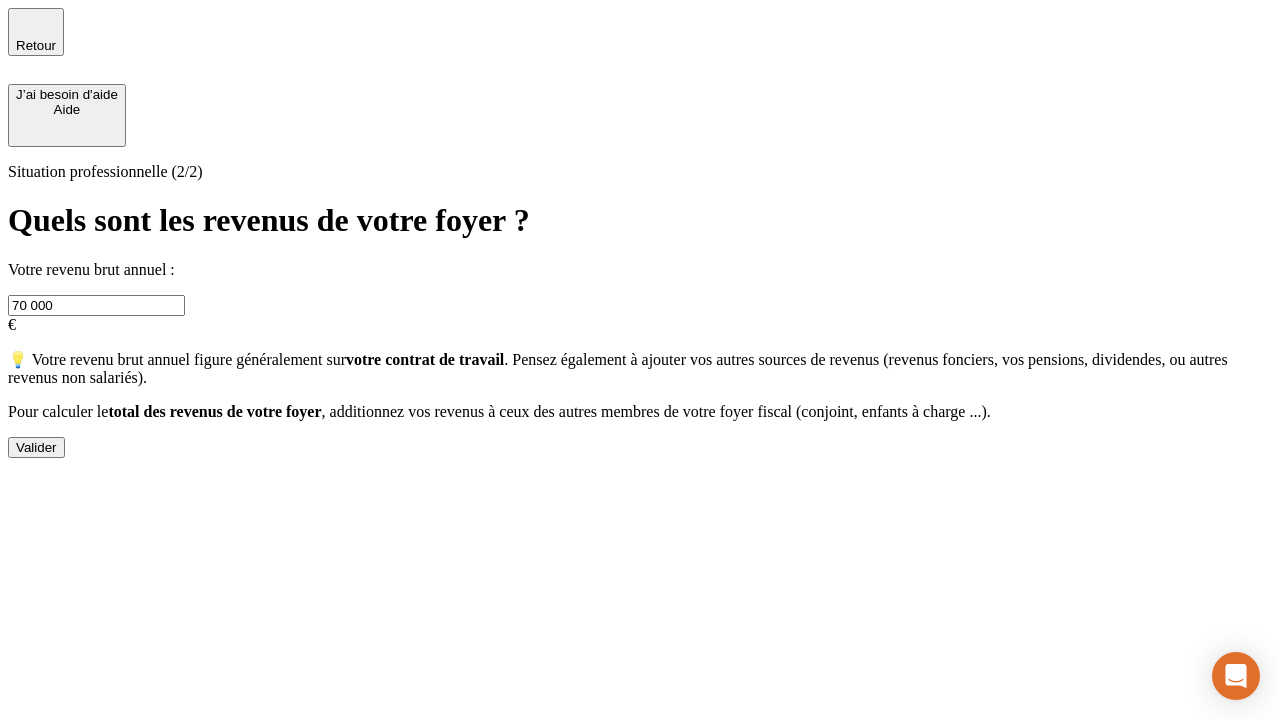 click on "Valider" at bounding box center (36, 447) 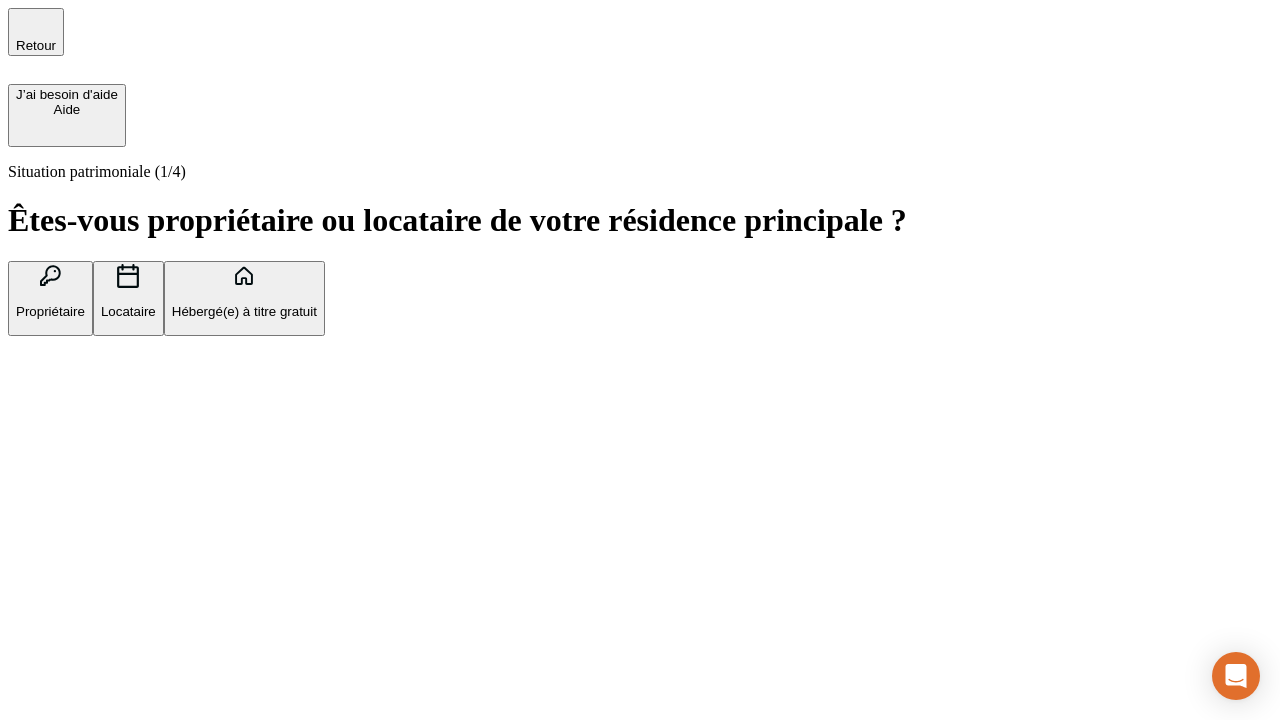 click on "Locataire" at bounding box center [128, 311] 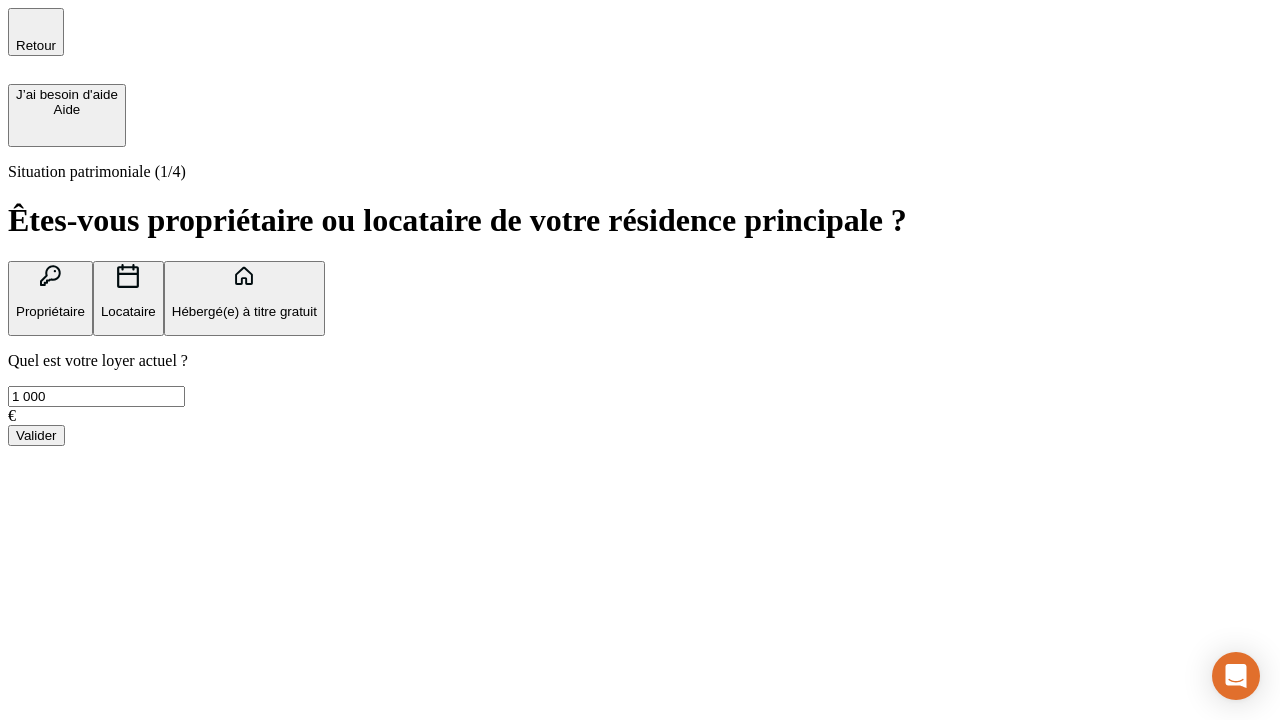 type on "1 000" 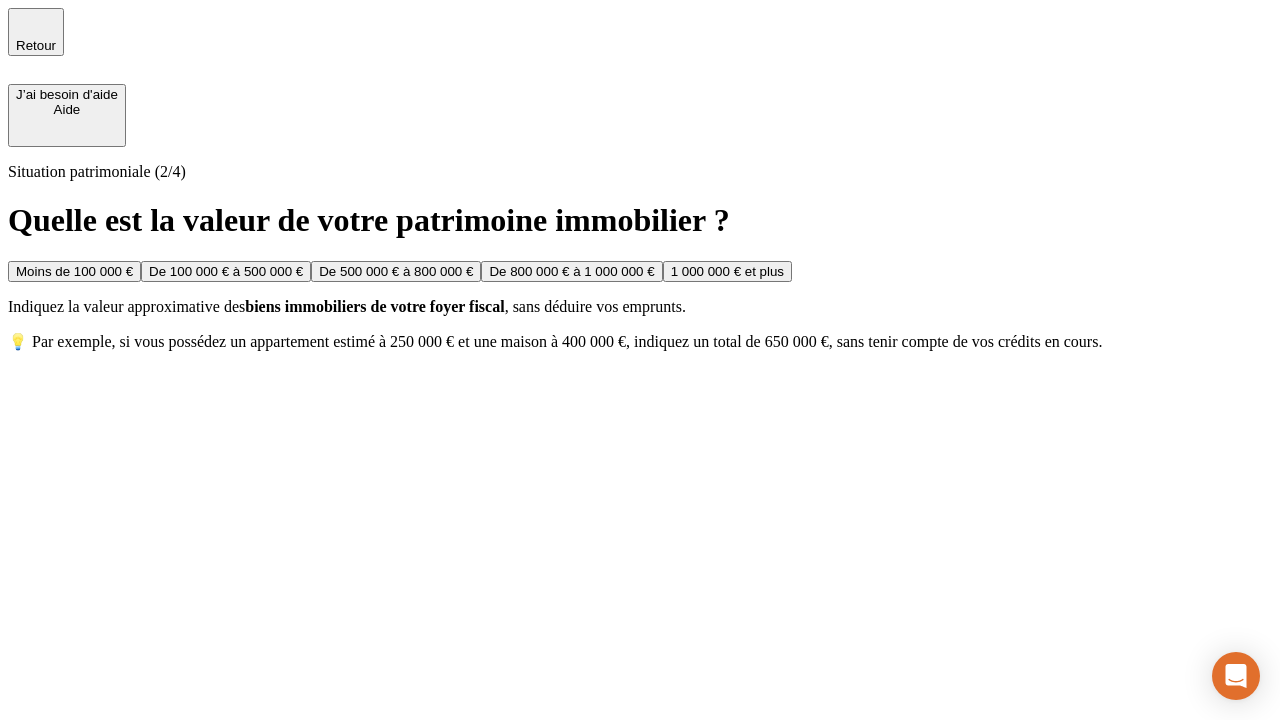 click on "De 500 000 € à 800 000 €" at bounding box center [396, 271] 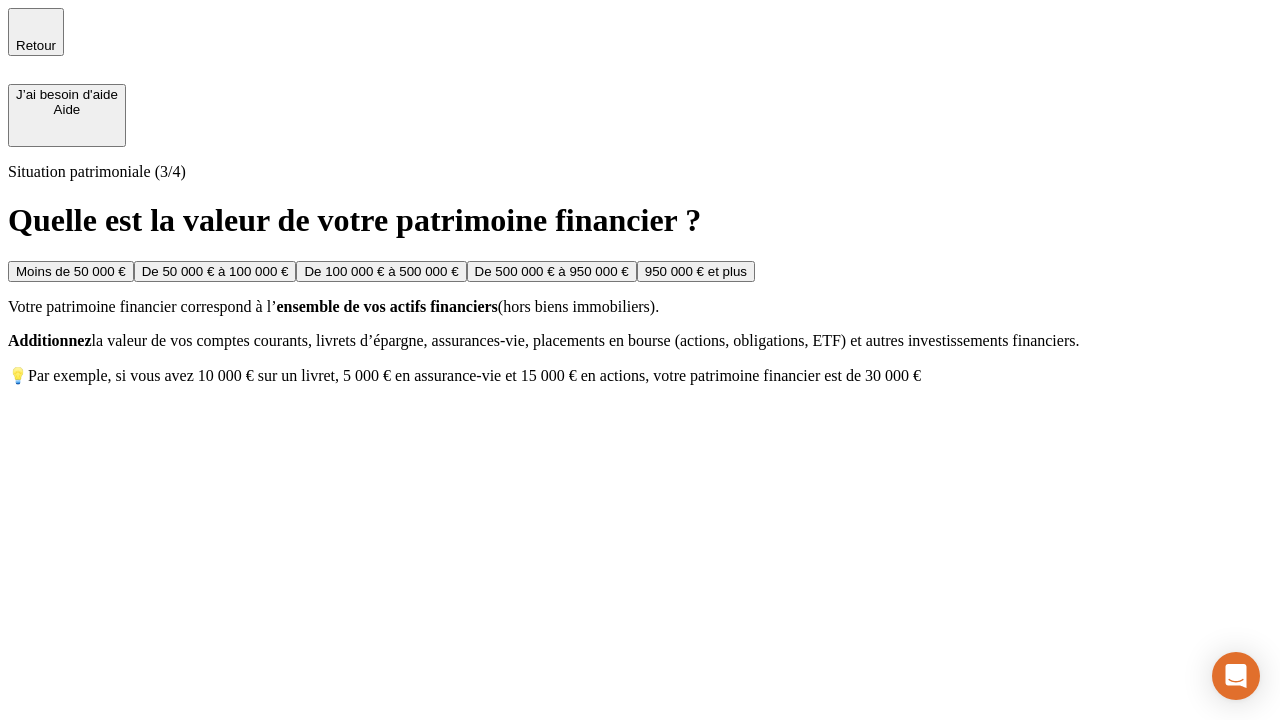 click on "Moins de 50 000 €" at bounding box center [71, 271] 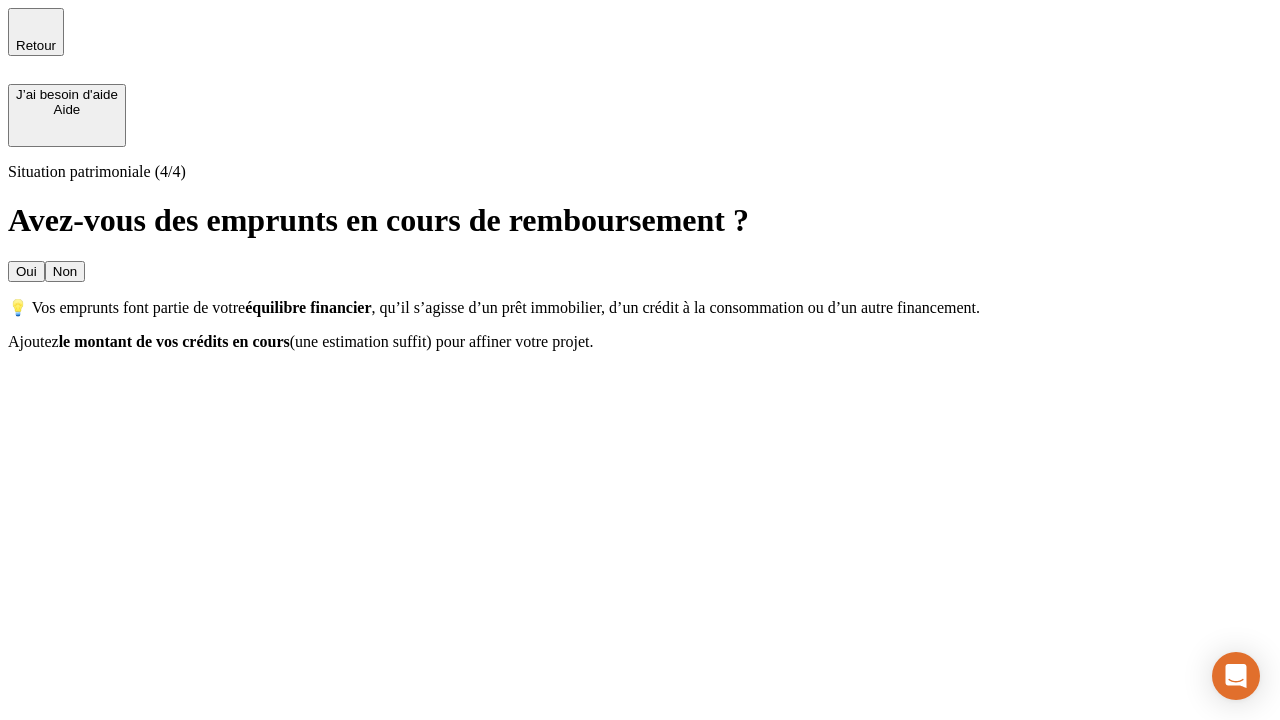 click on "Oui" at bounding box center (26, 271) 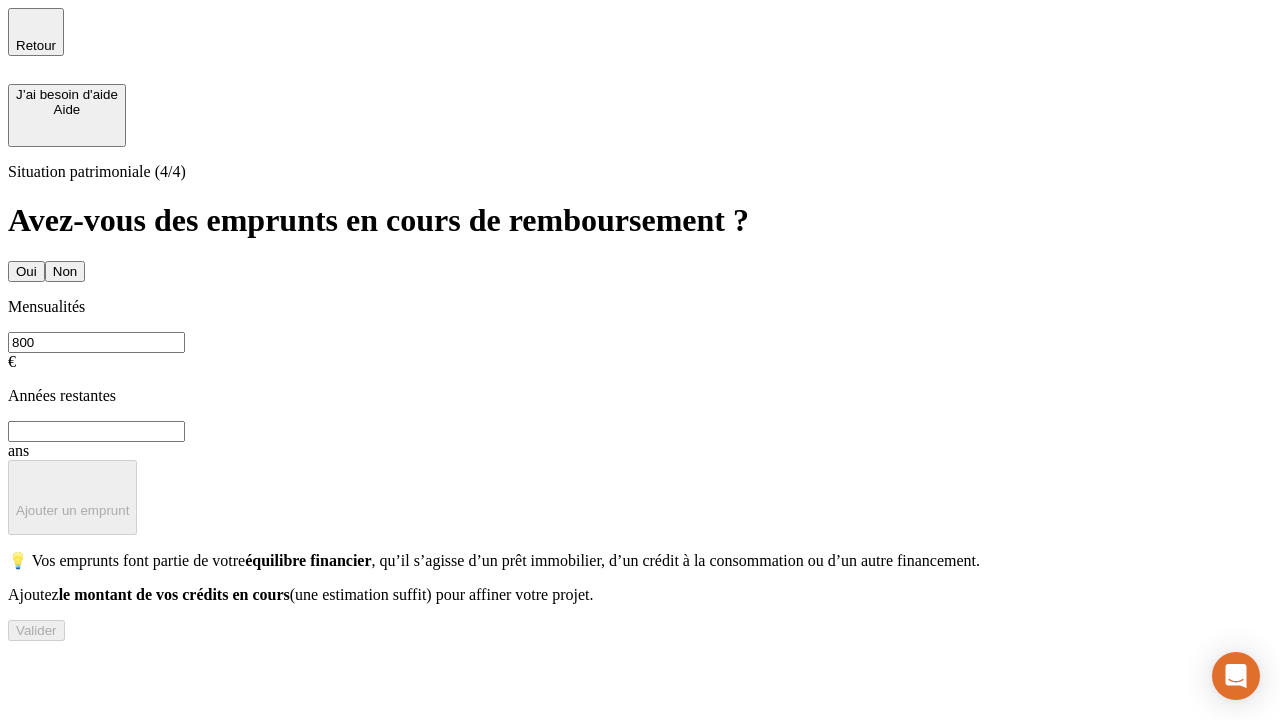 type on "800" 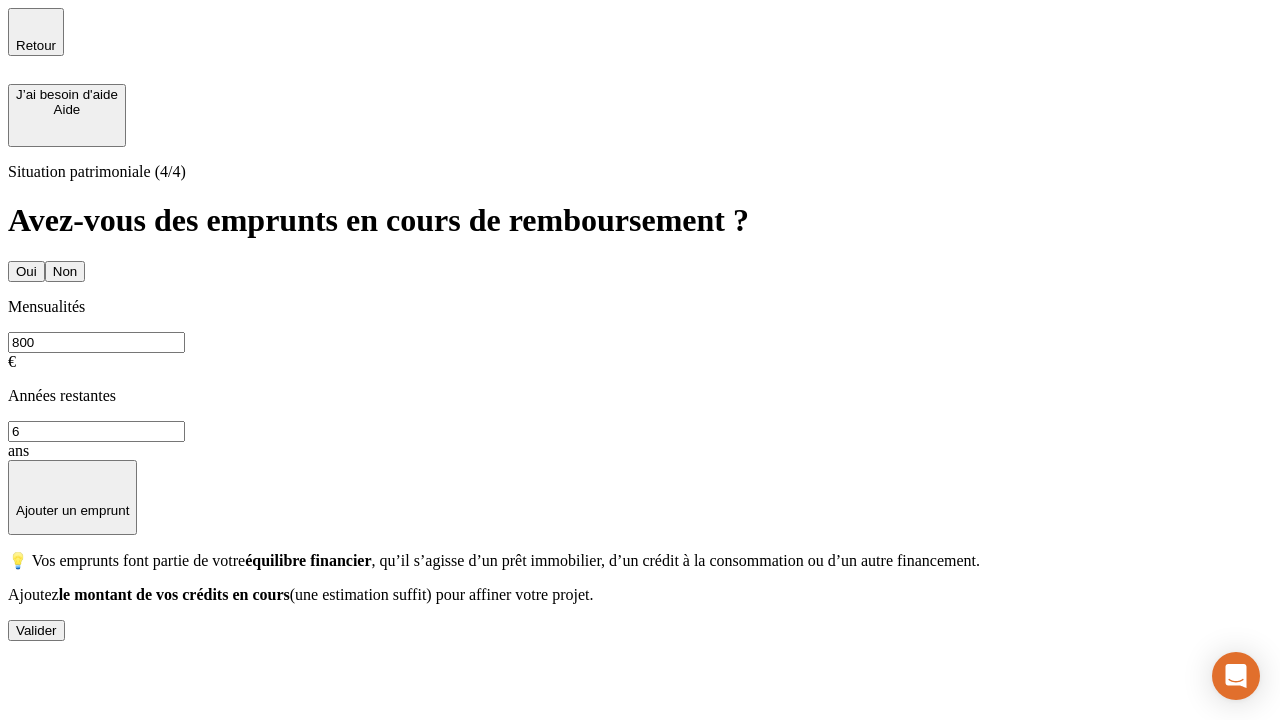 type on "6" 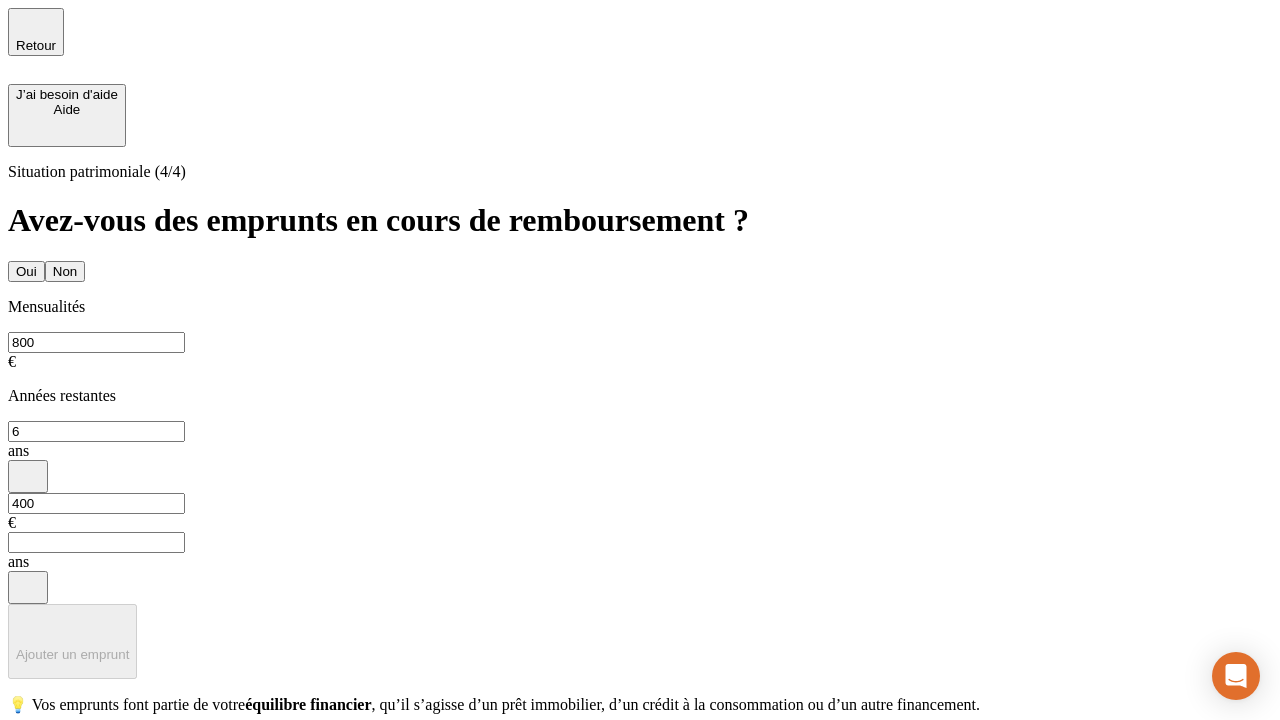 type on "400" 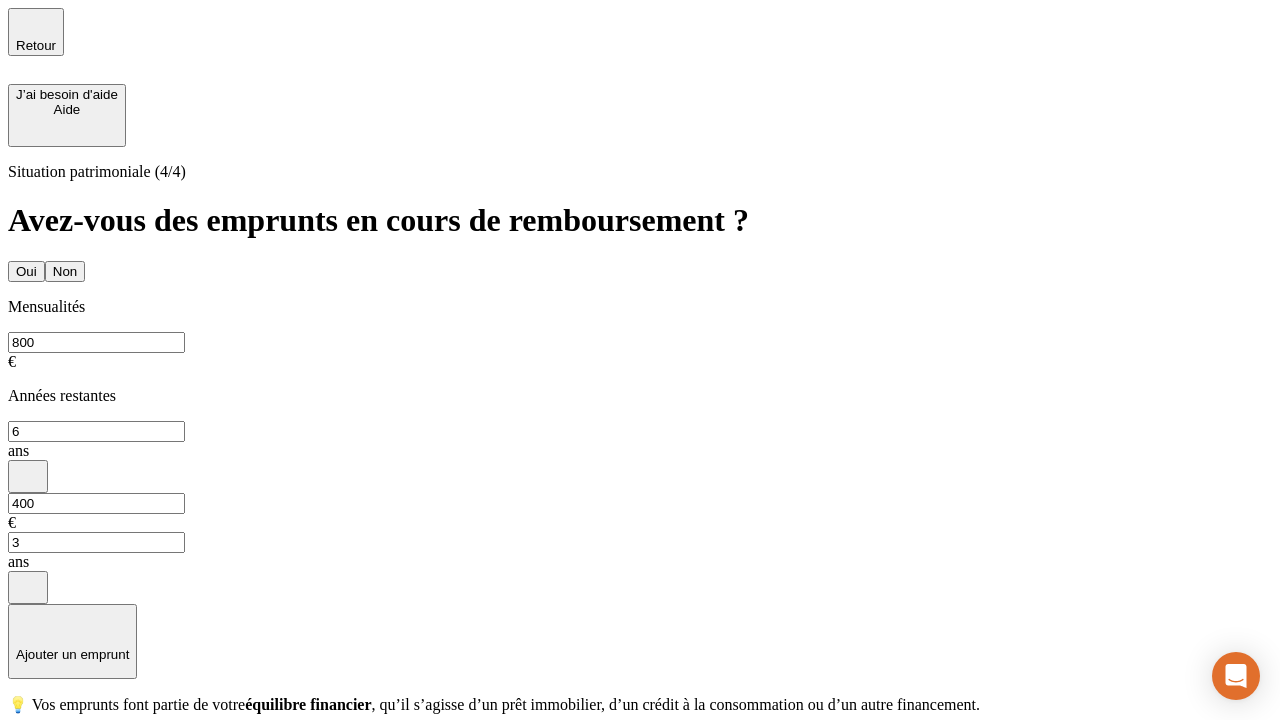 type on "3" 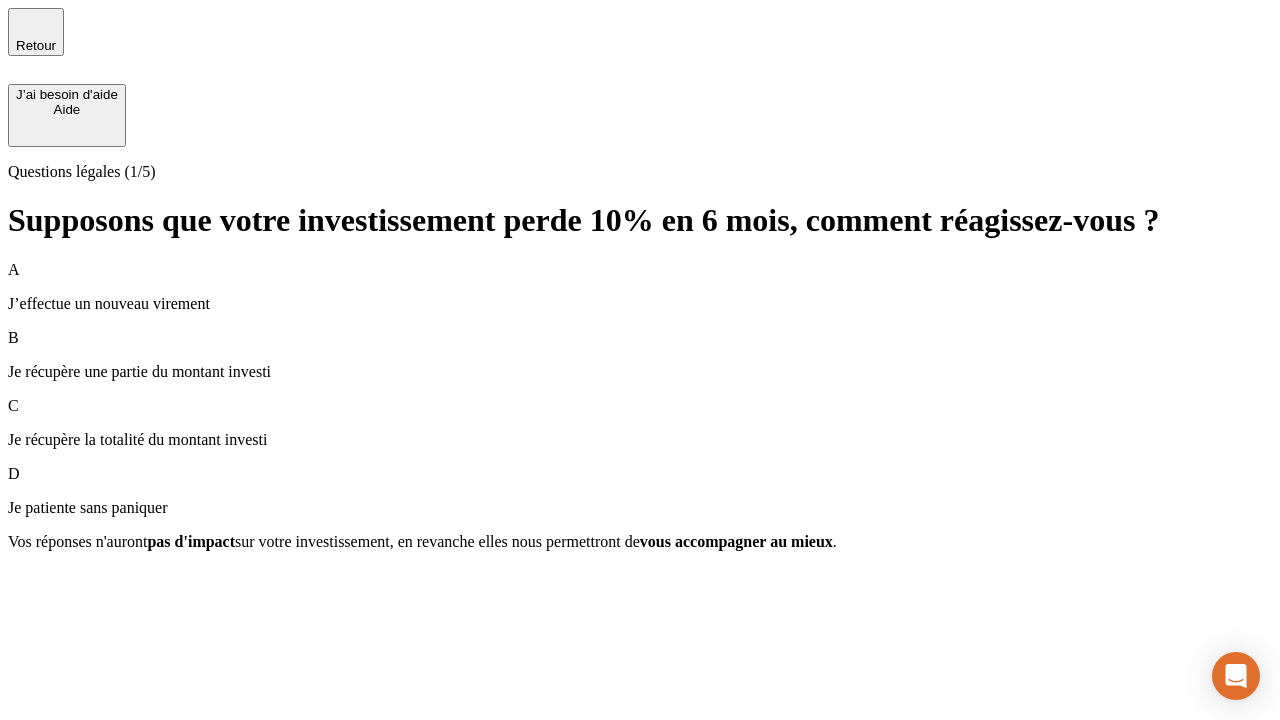 click on "Je récupère une partie du montant investi" at bounding box center [640, 372] 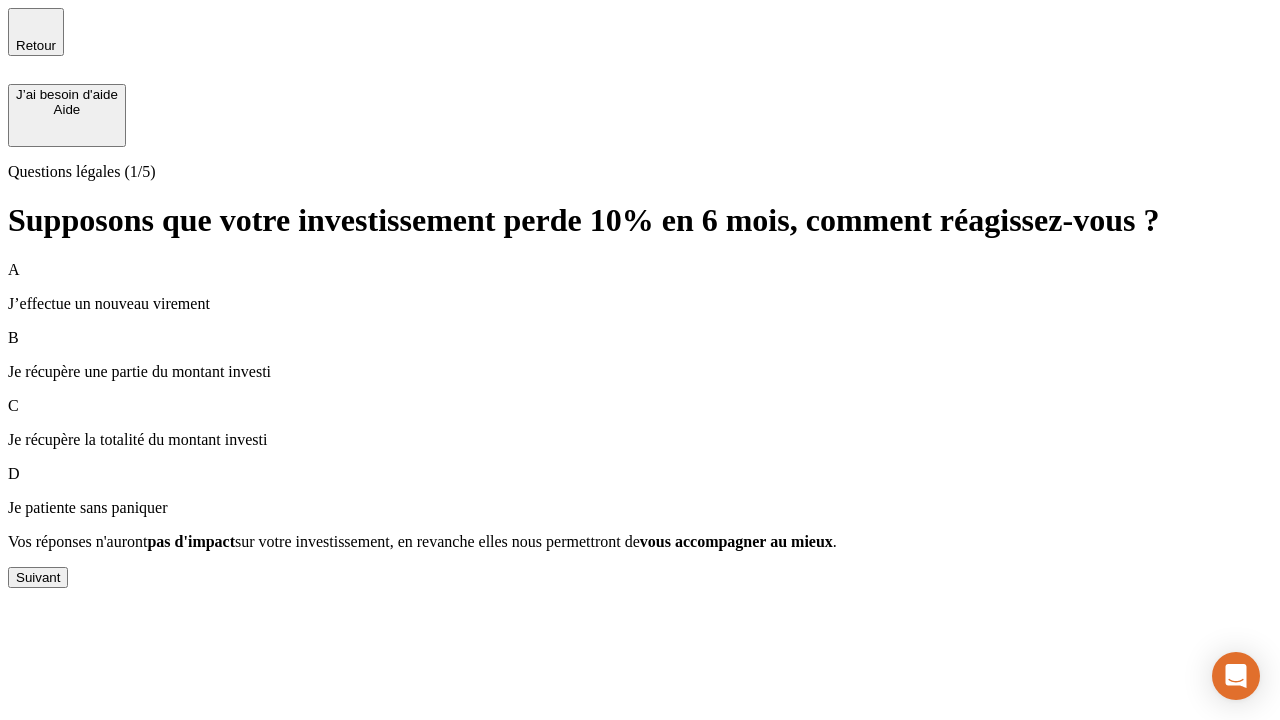 click on "Suivant" at bounding box center [38, 577] 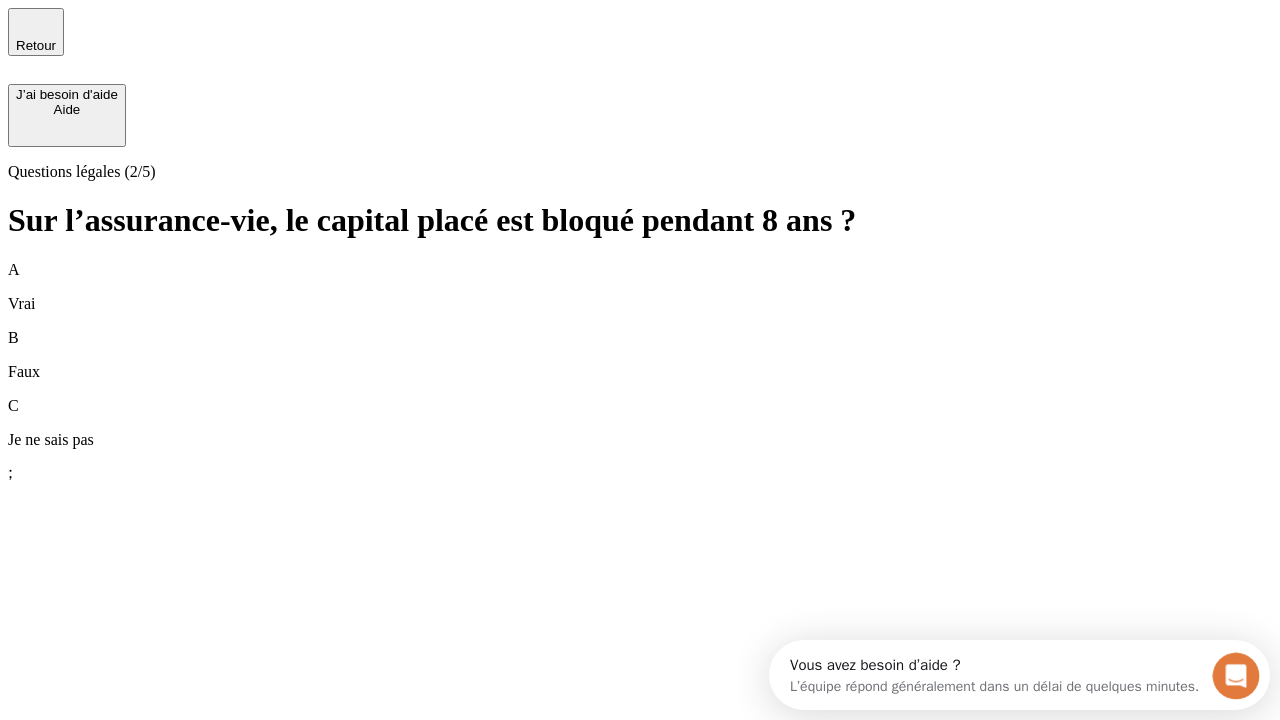 scroll, scrollTop: 0, scrollLeft: 0, axis: both 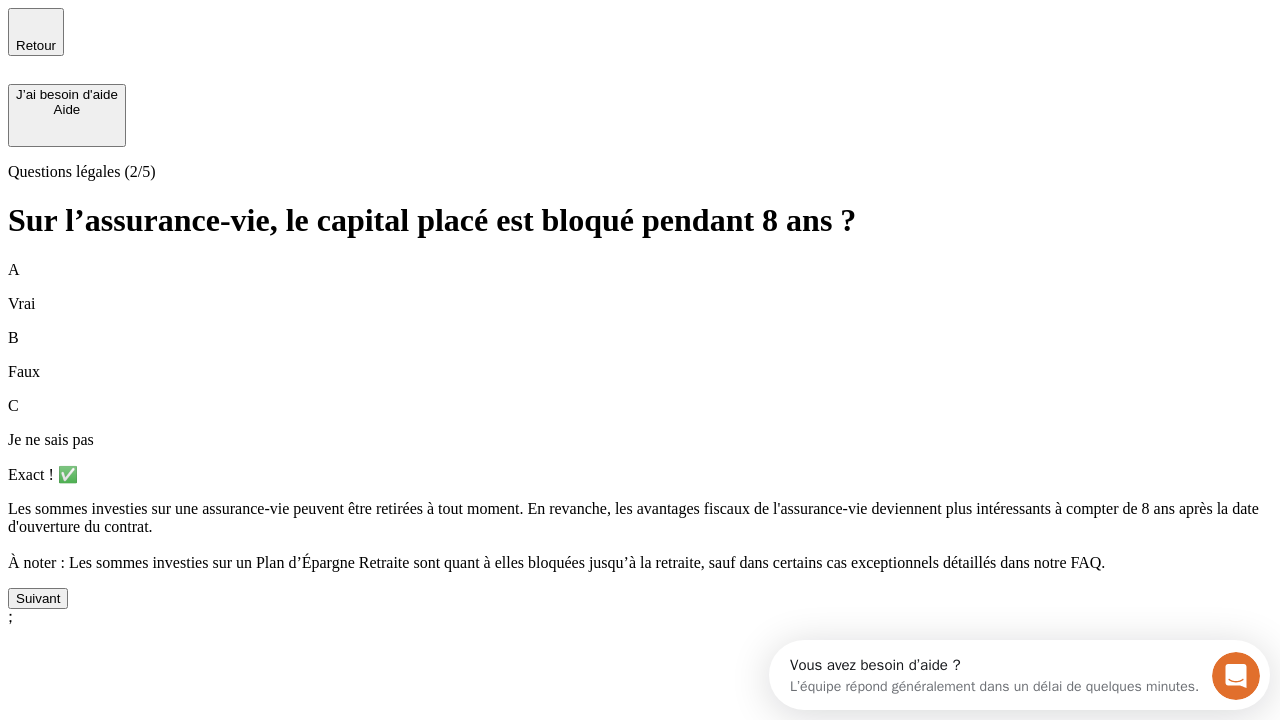 click on "Suivant" at bounding box center [38, 598] 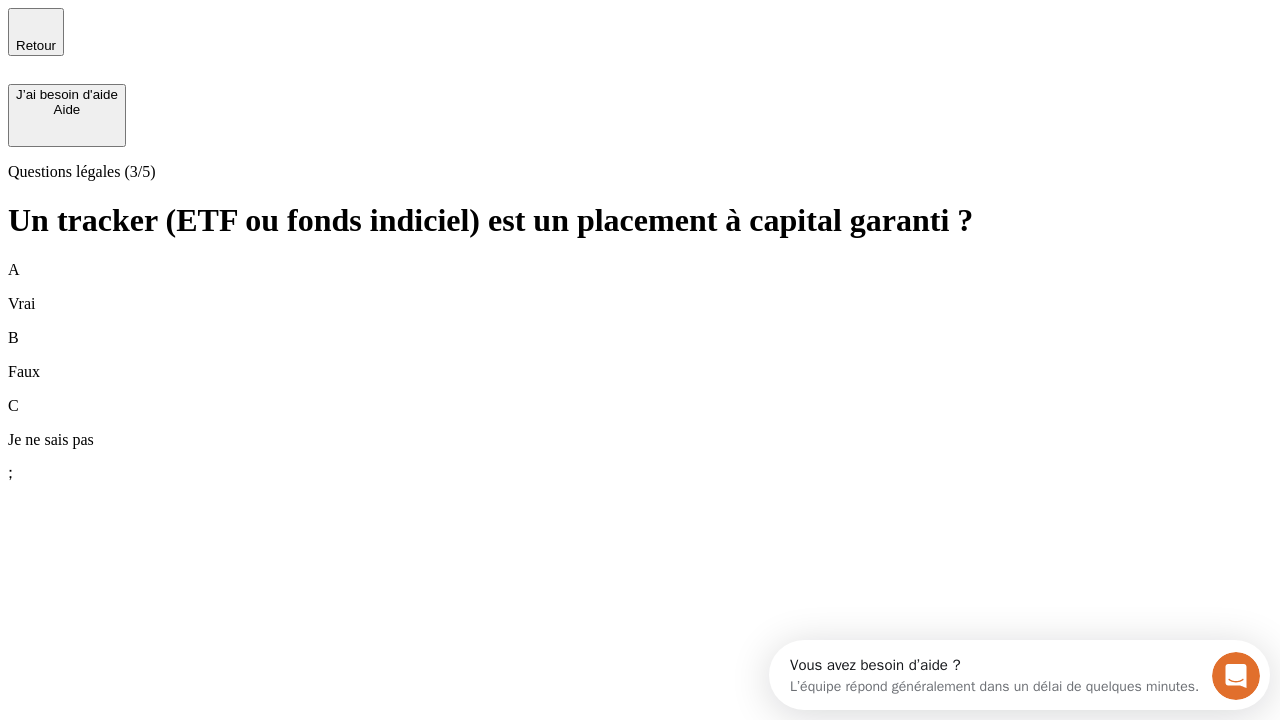 click on "B Faux" at bounding box center (640, 355) 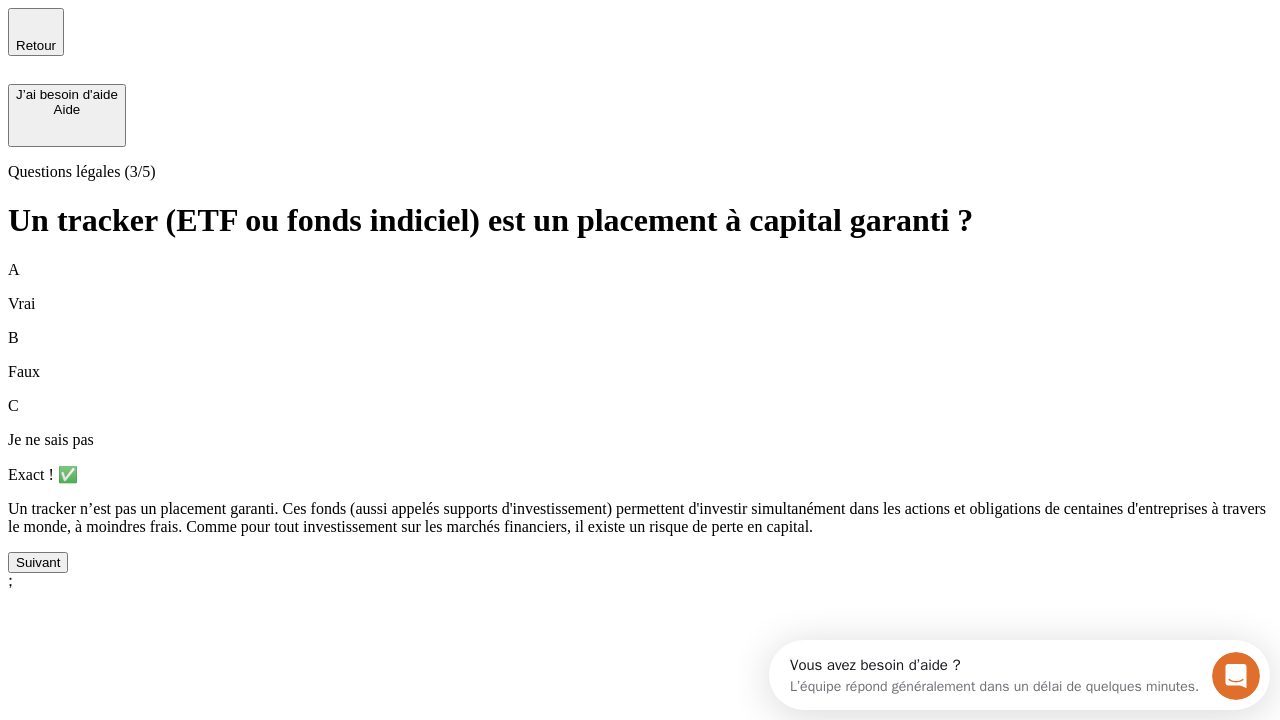 click on "Suivant" at bounding box center [38, 562] 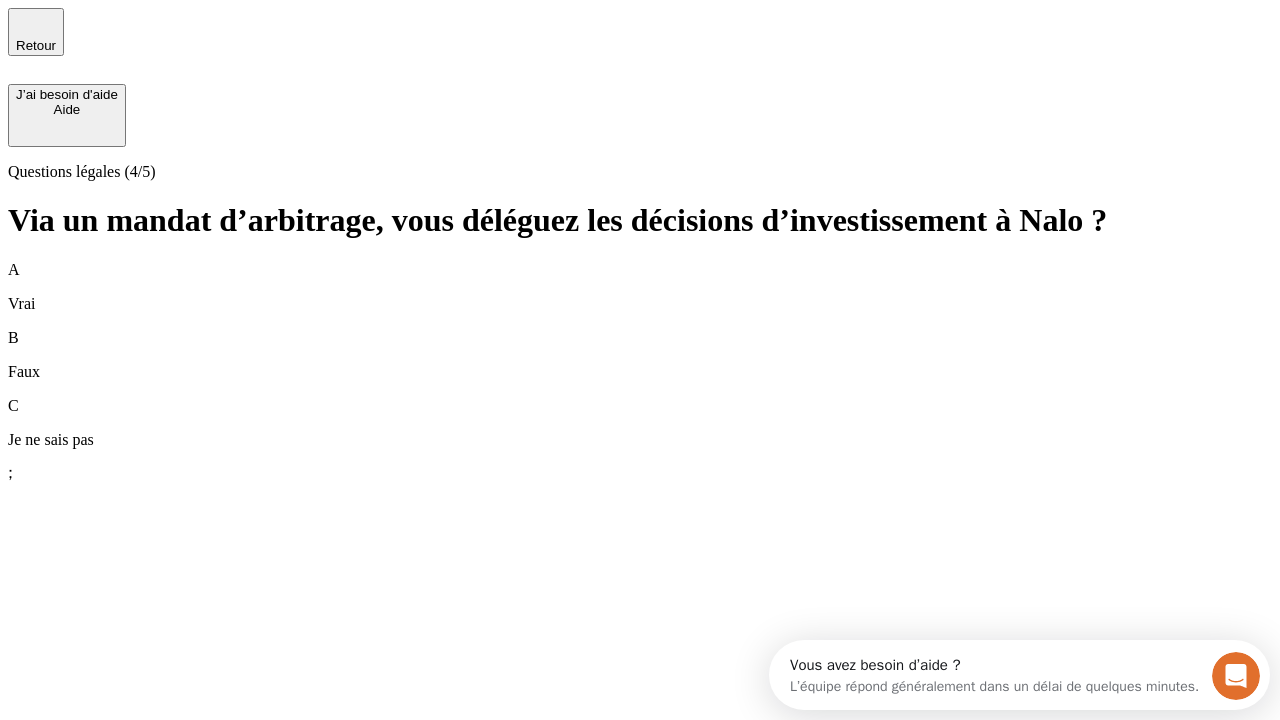 click on "A Vrai" at bounding box center [640, 287] 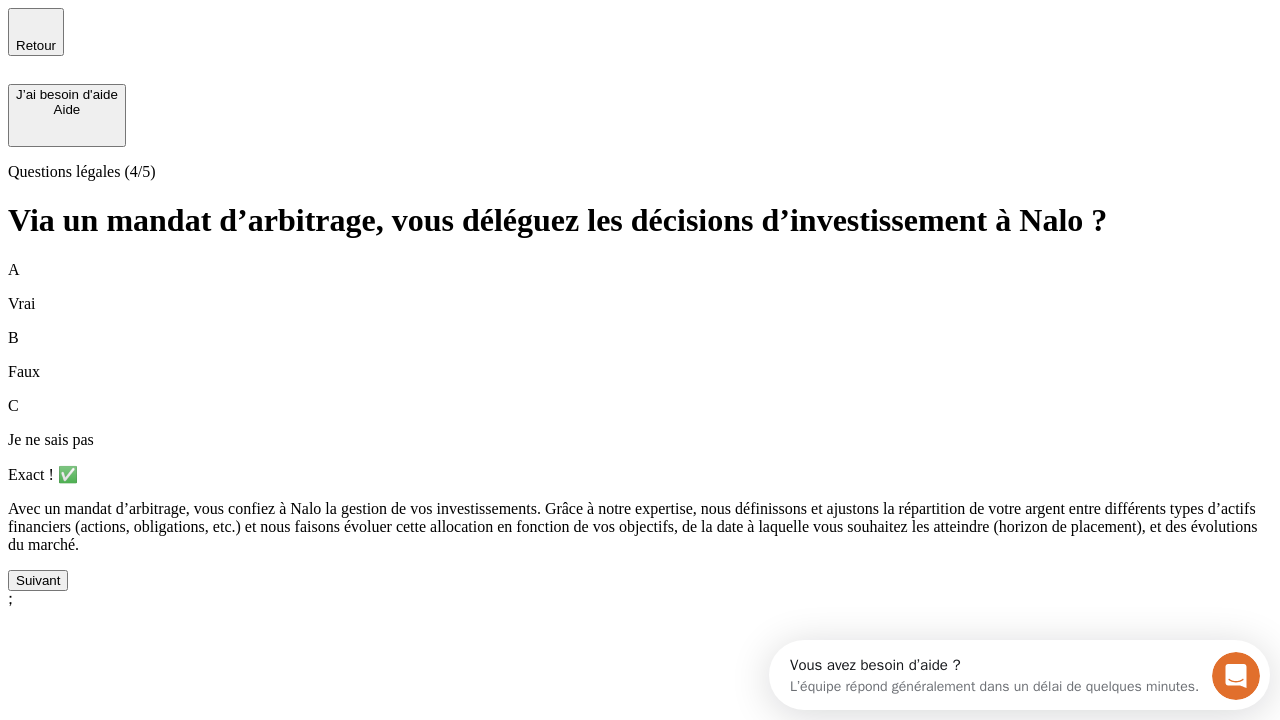 click on "Suivant" at bounding box center (38, 580) 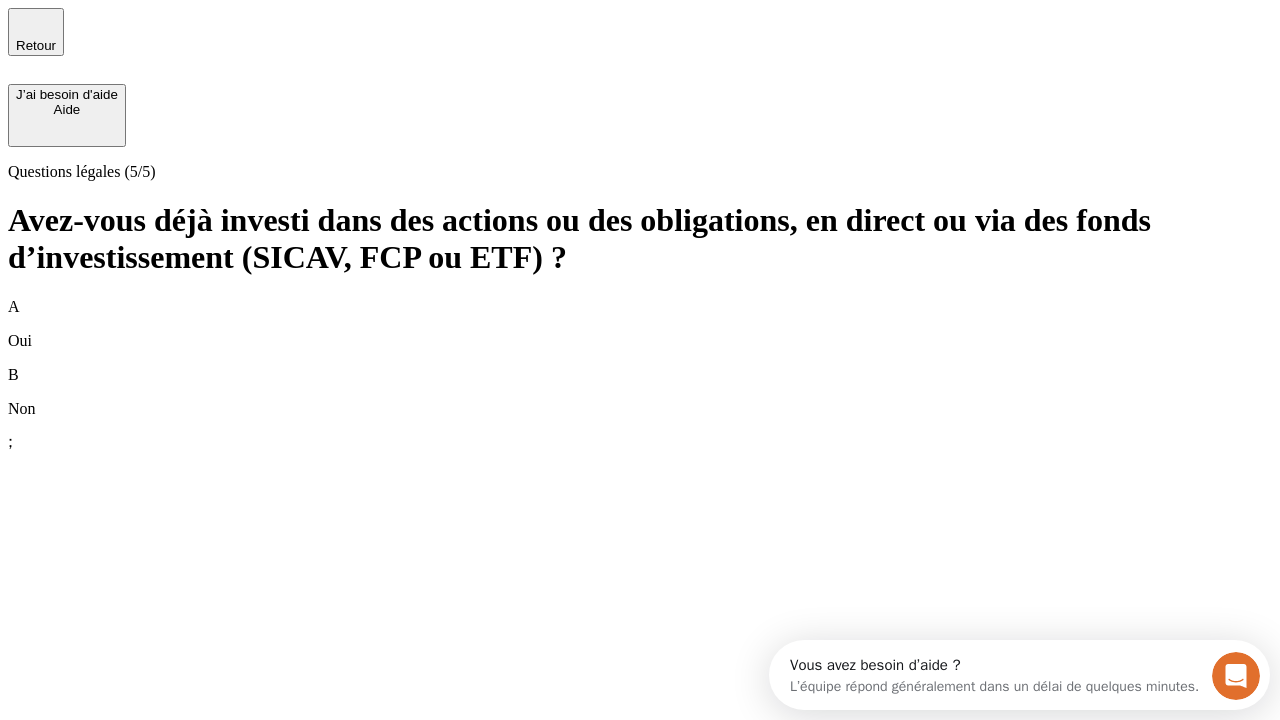 click on "B Non" at bounding box center (640, 392) 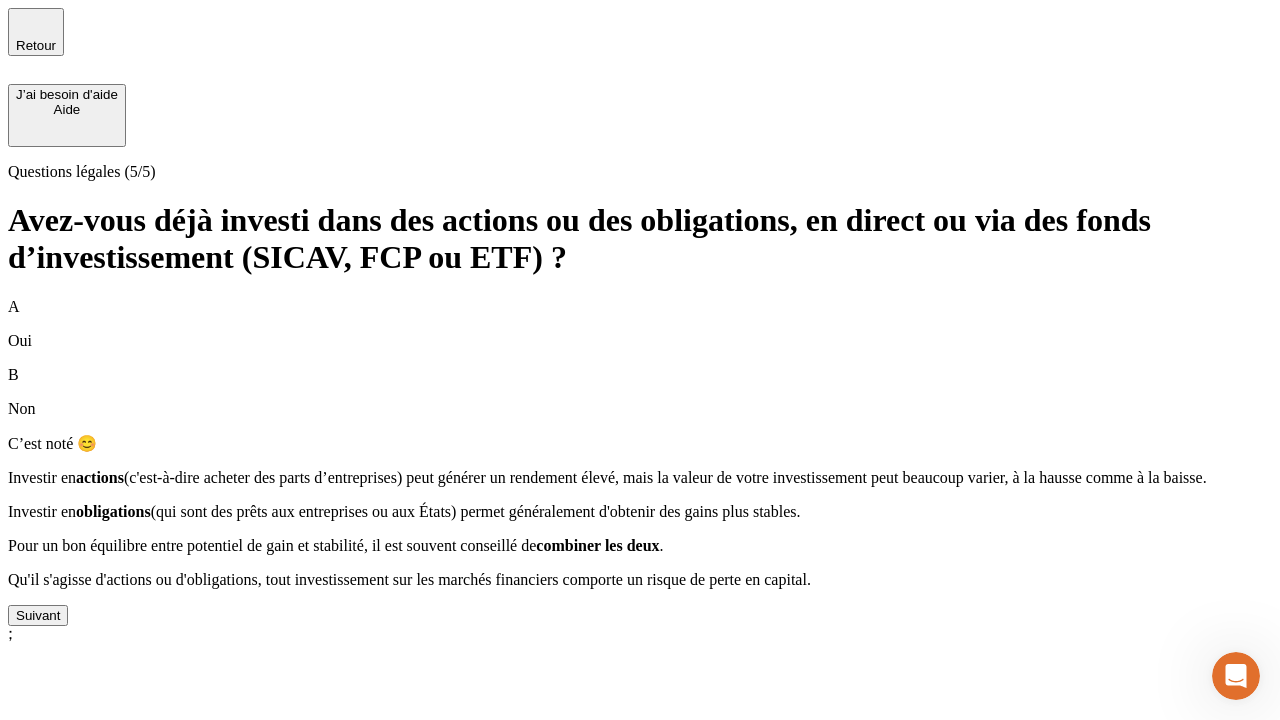 click on "Suivant" at bounding box center [38, 615] 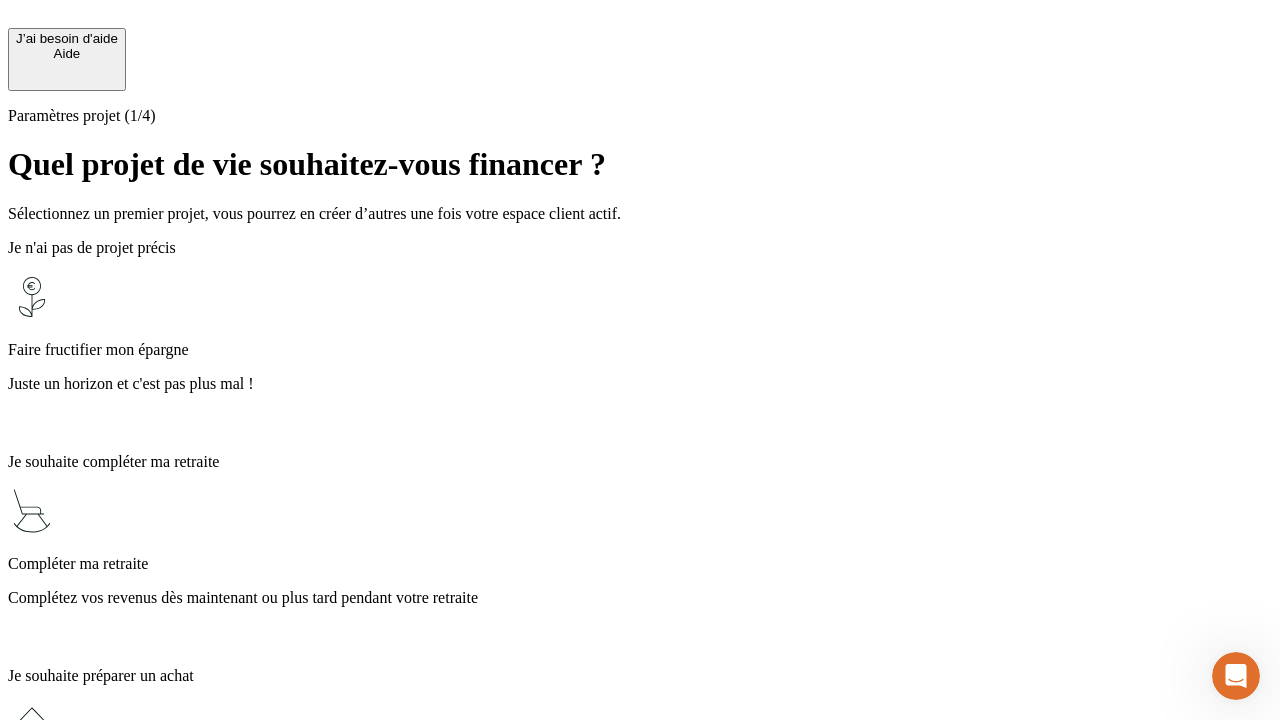 click on "Complétez vos revenus dès maintenant ou plus tard pendant votre retraite" at bounding box center (640, 598) 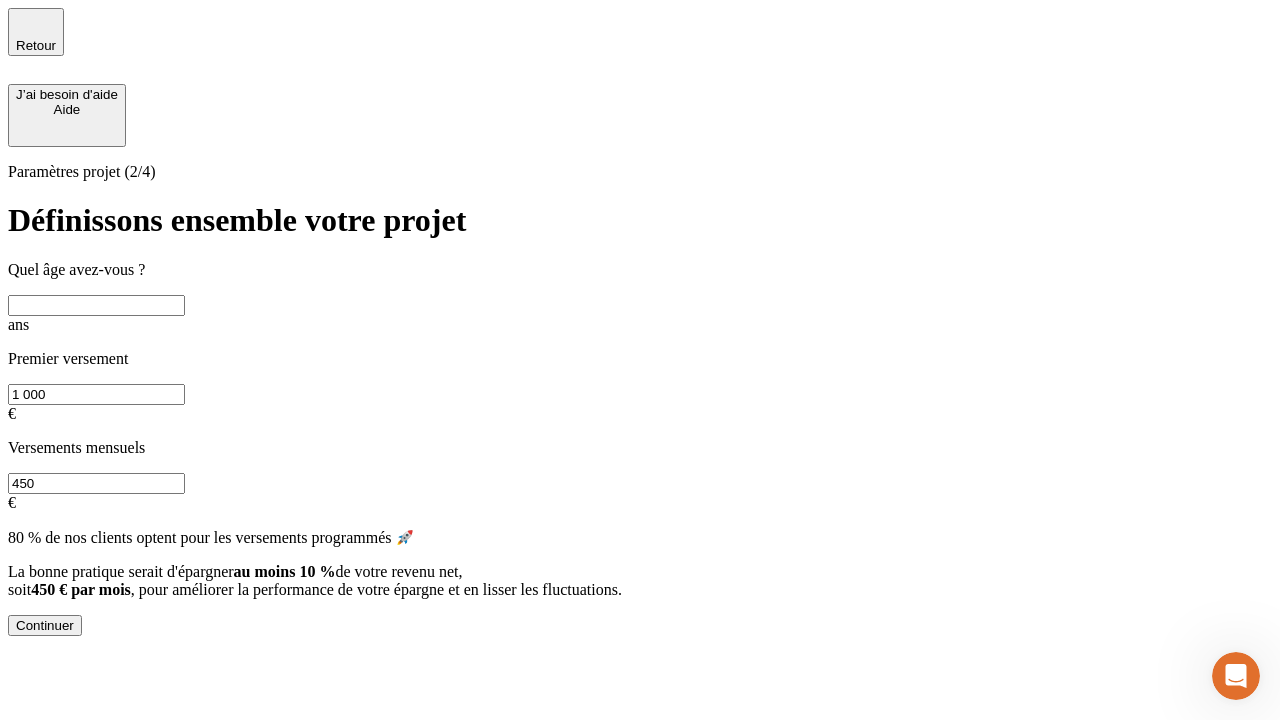 click at bounding box center [96, 305] 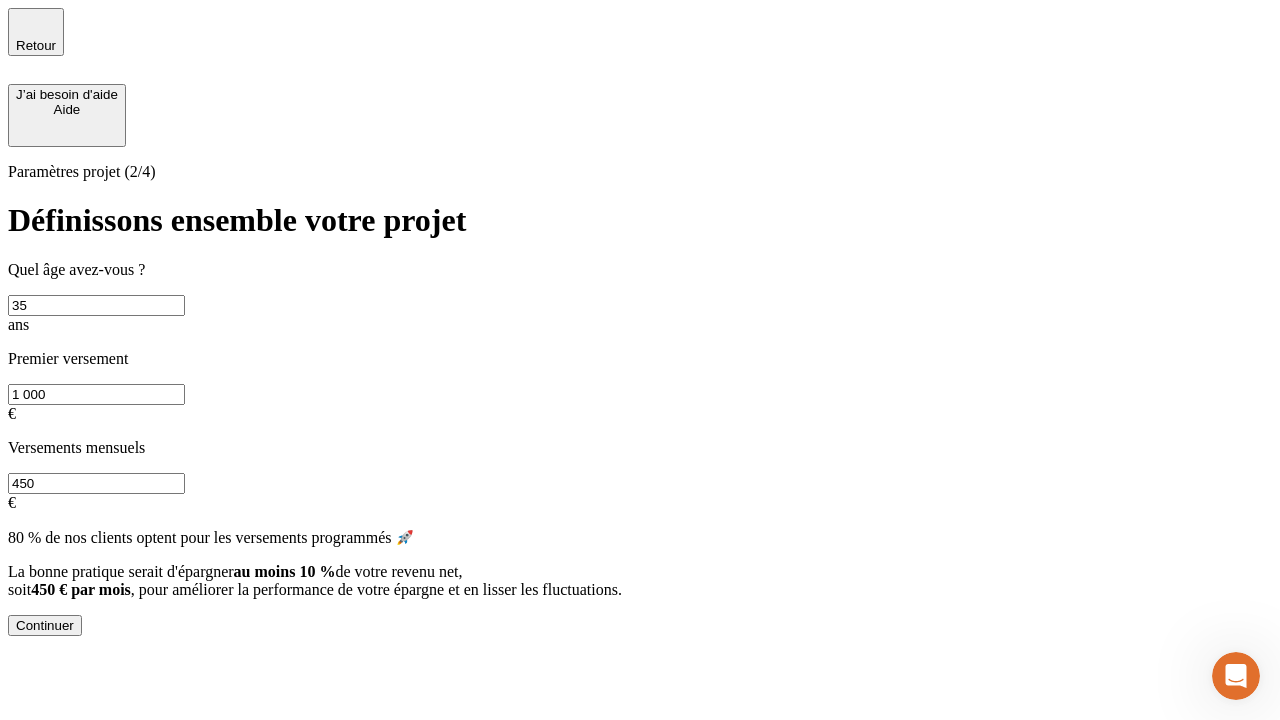 type on "35" 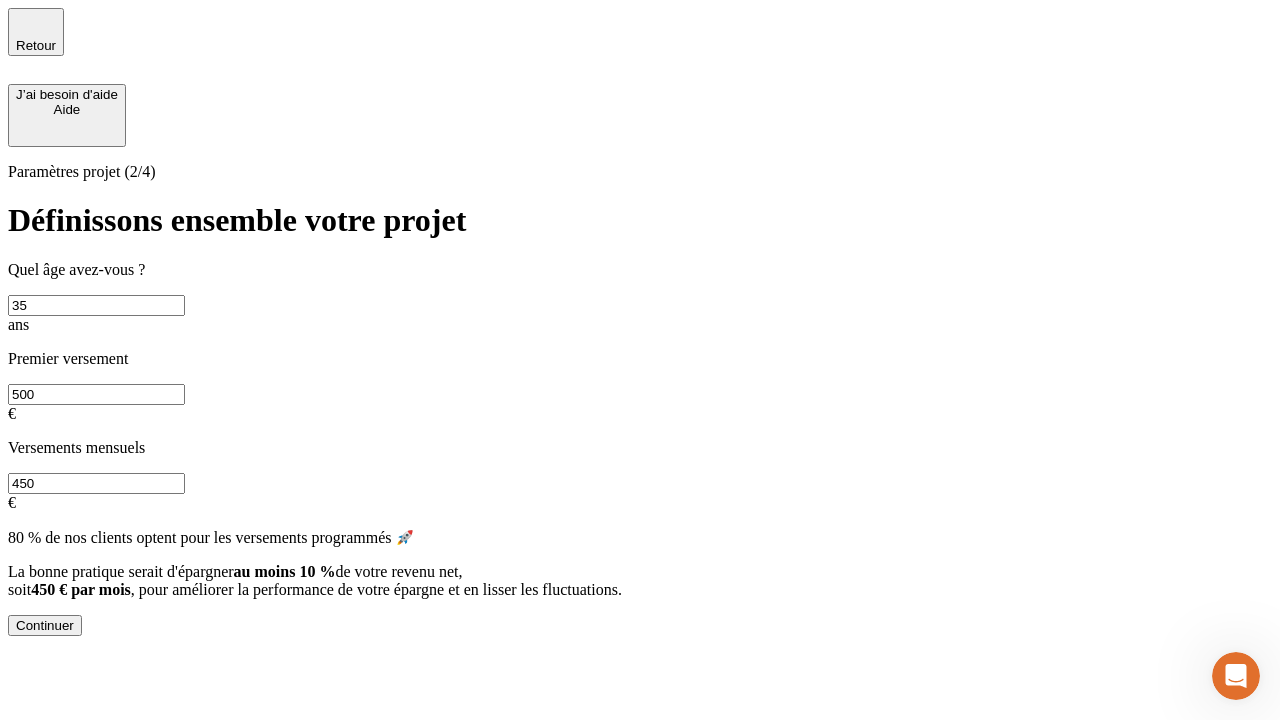 type on "500" 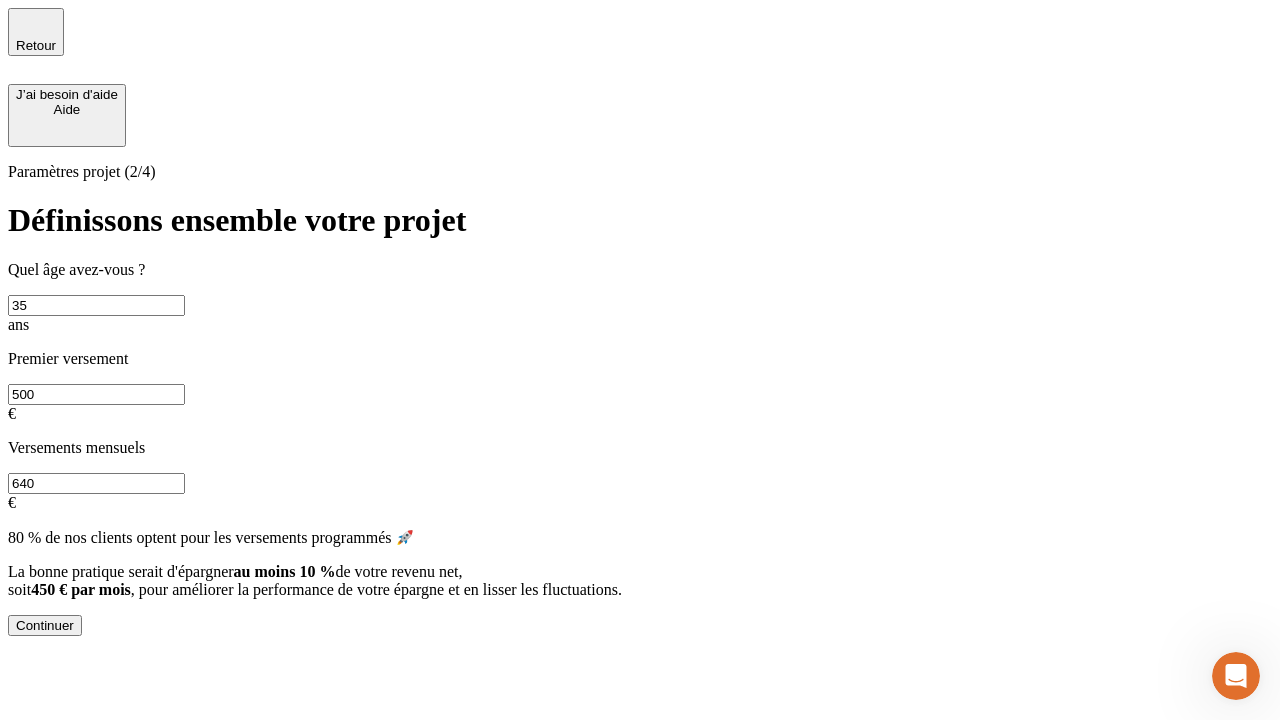 type on "640" 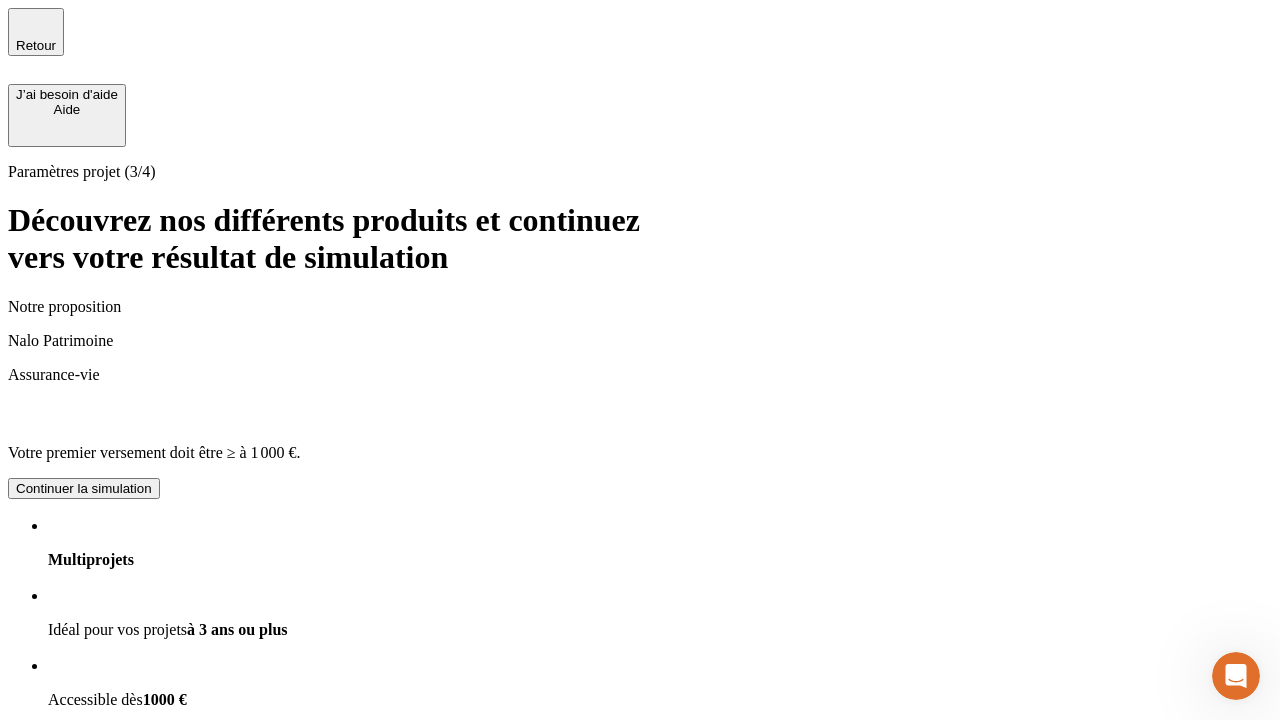 click on "Continuer la simulation" at bounding box center [84, 928] 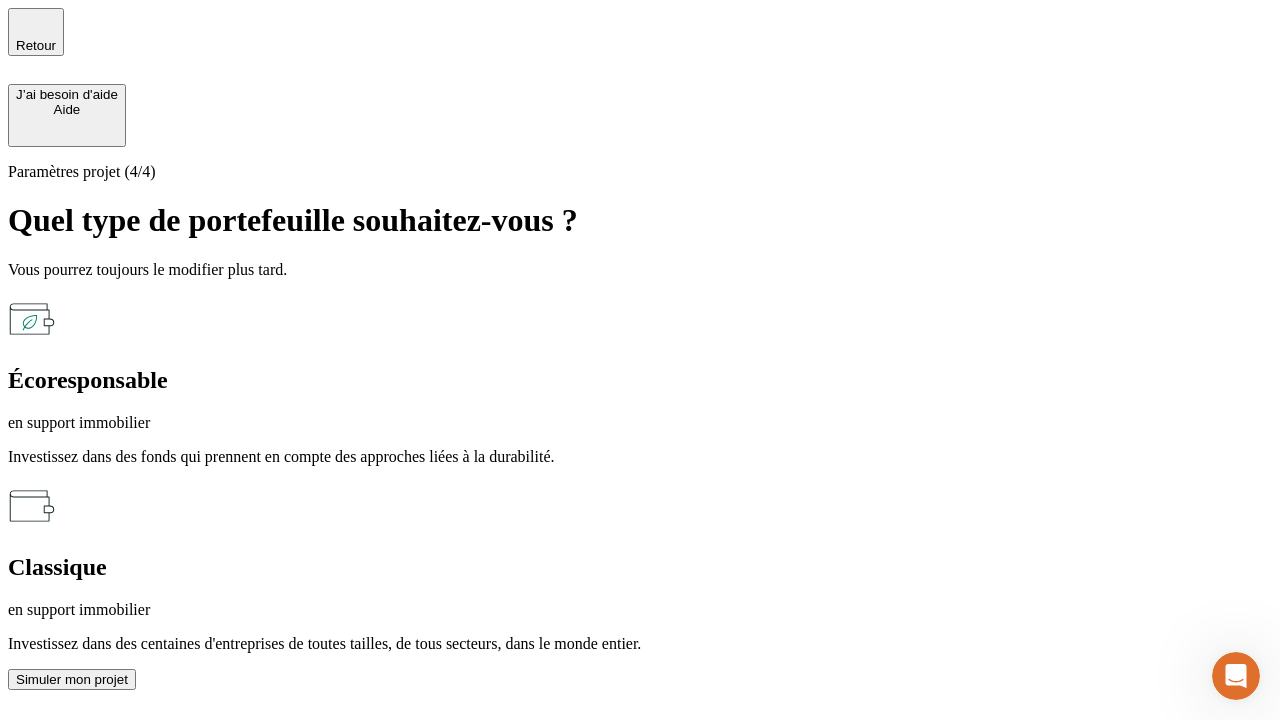 click on "en support immobilier" at bounding box center [640, 610] 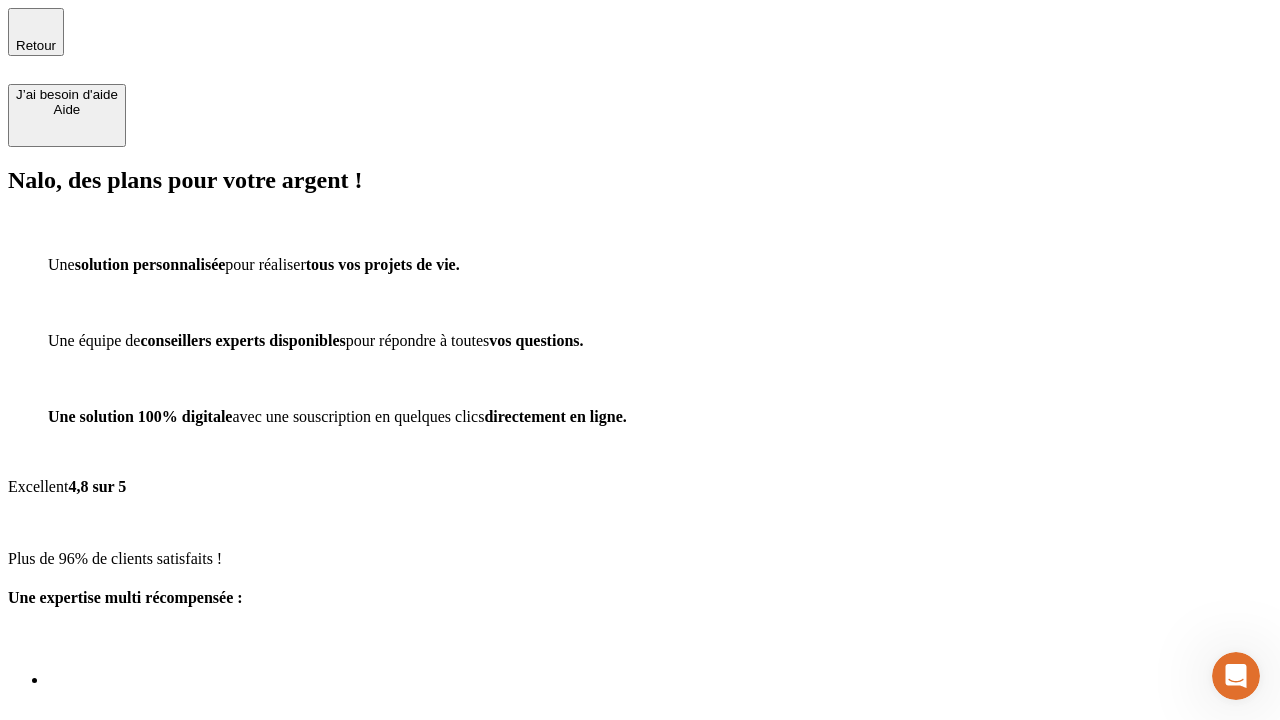 click on "Découvrir ma simulation" at bounding box center (87, 840) 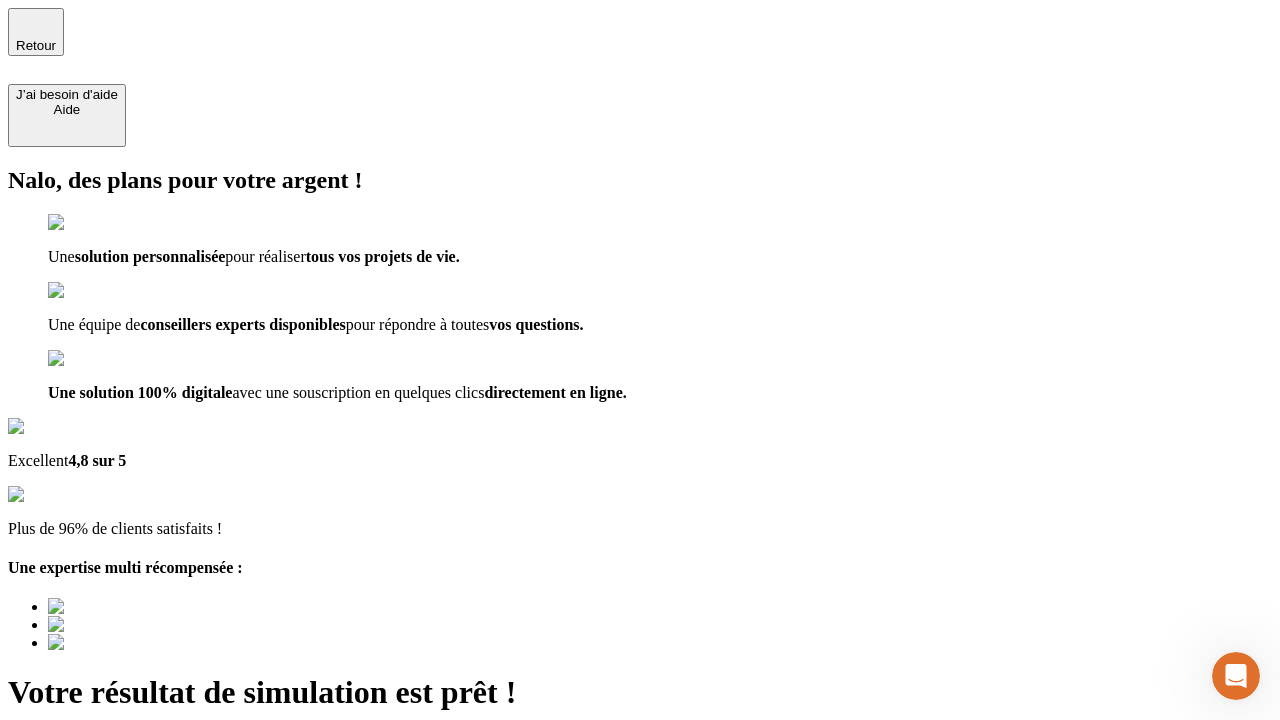 type on "testplaywright-paul-retirement_retired-4@example.com" 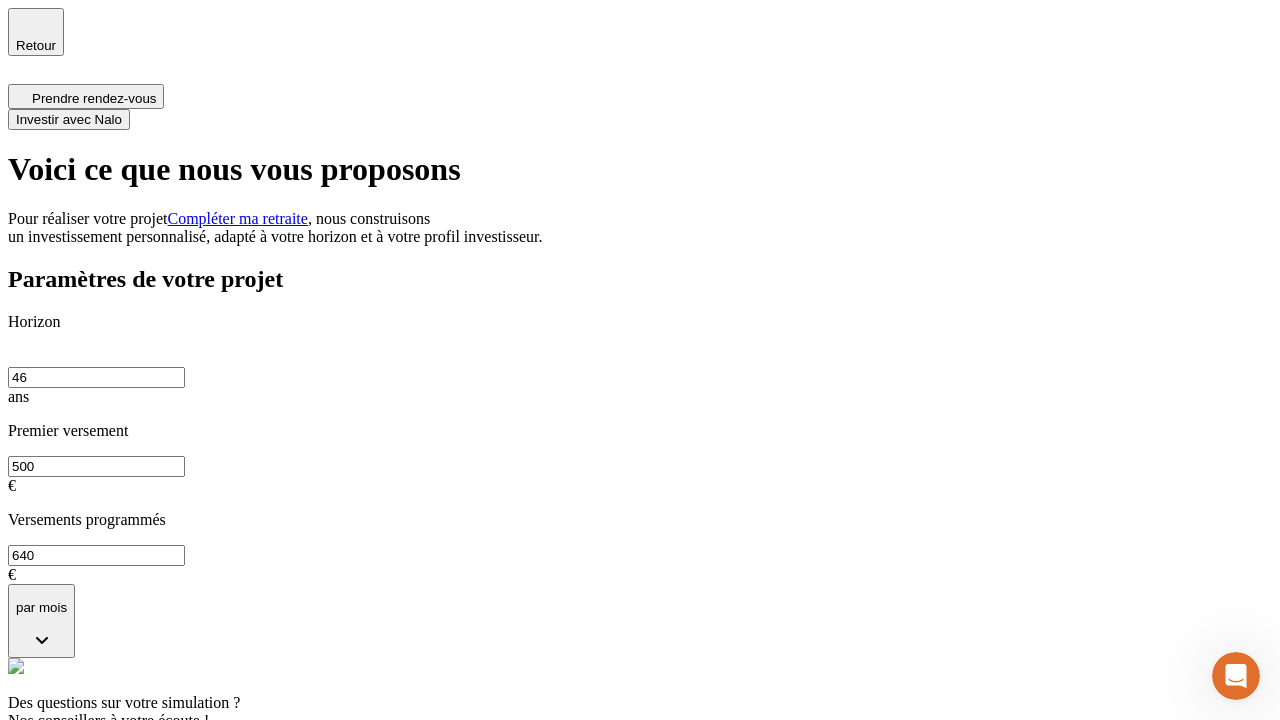 click on "Investir avec Nalo" at bounding box center [69, 119] 